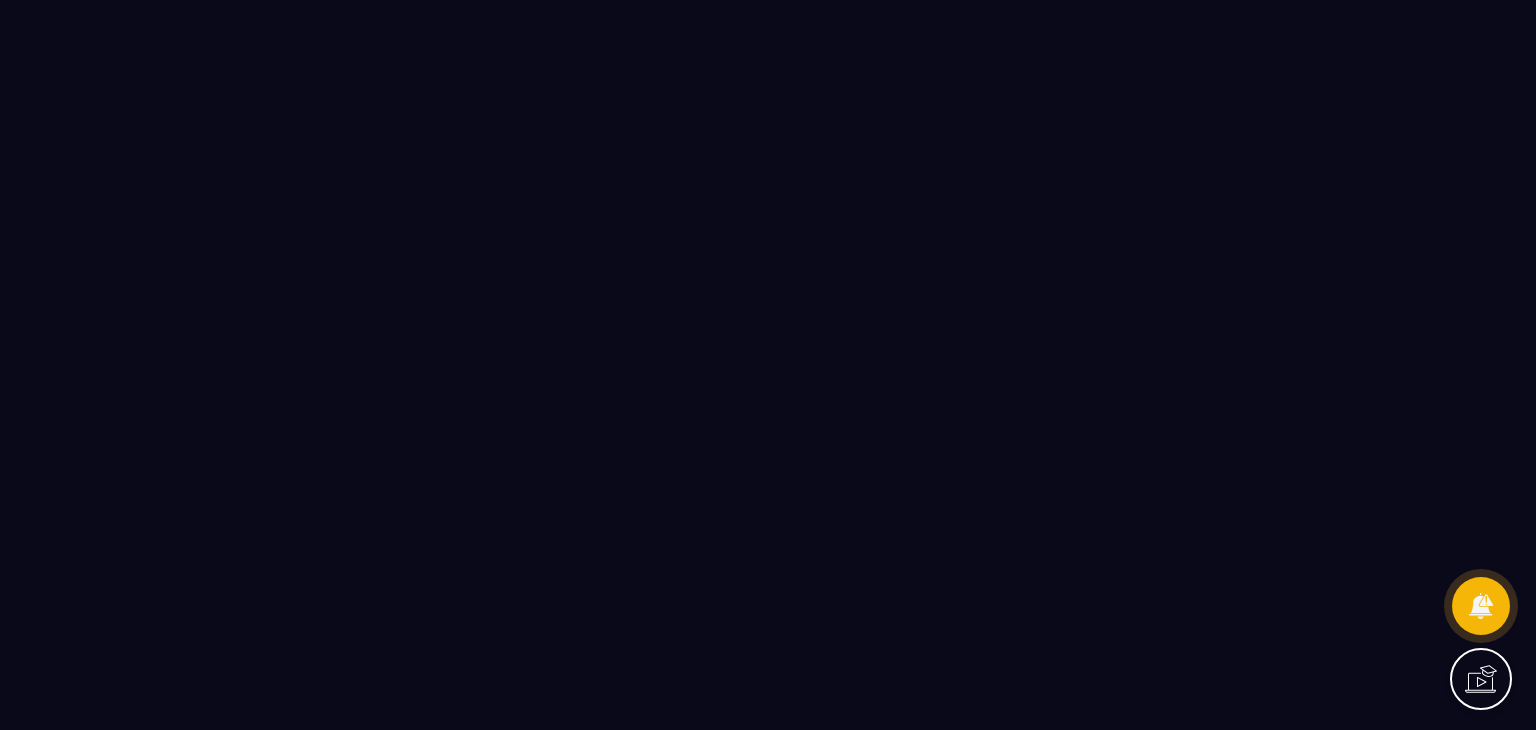 scroll, scrollTop: 0, scrollLeft: 0, axis: both 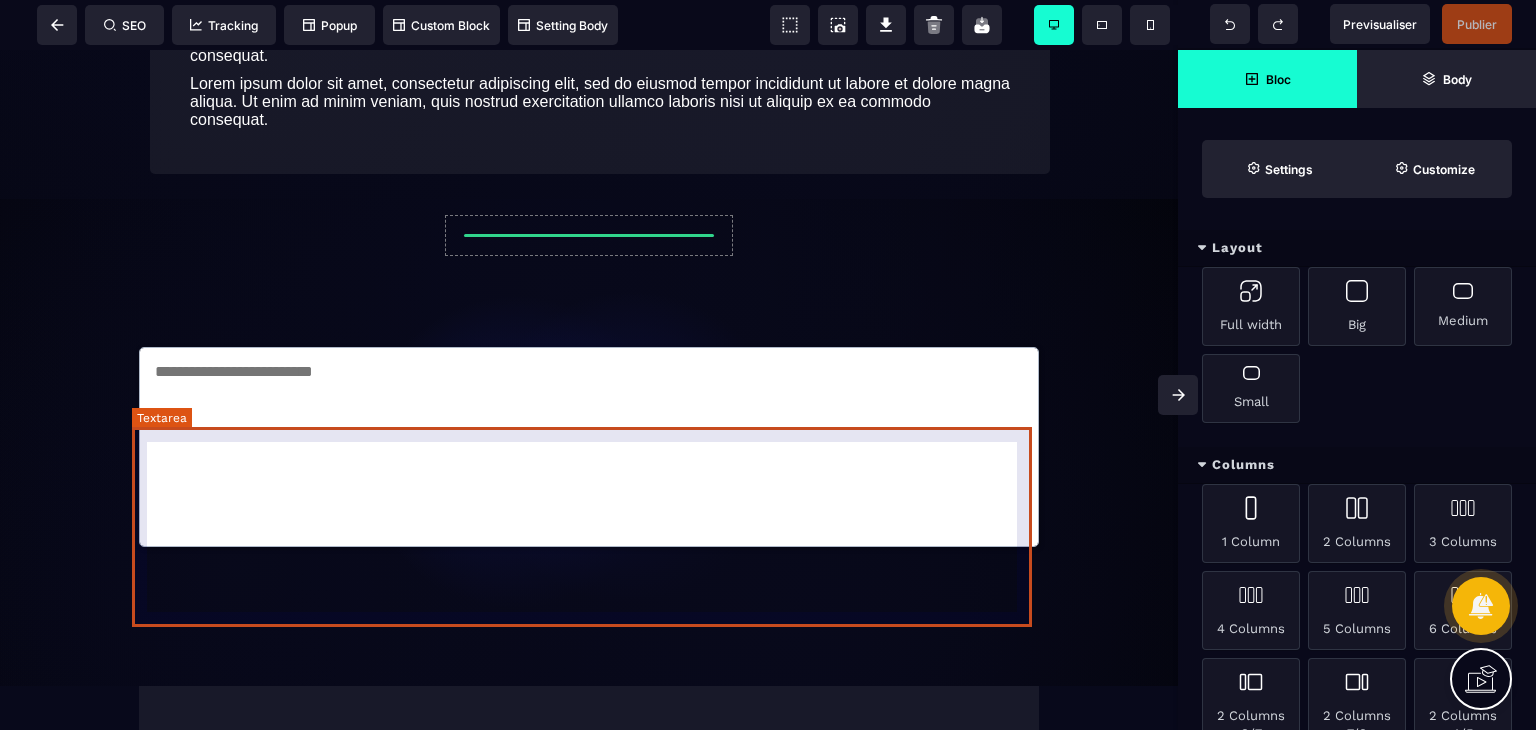 click at bounding box center [589, 447] 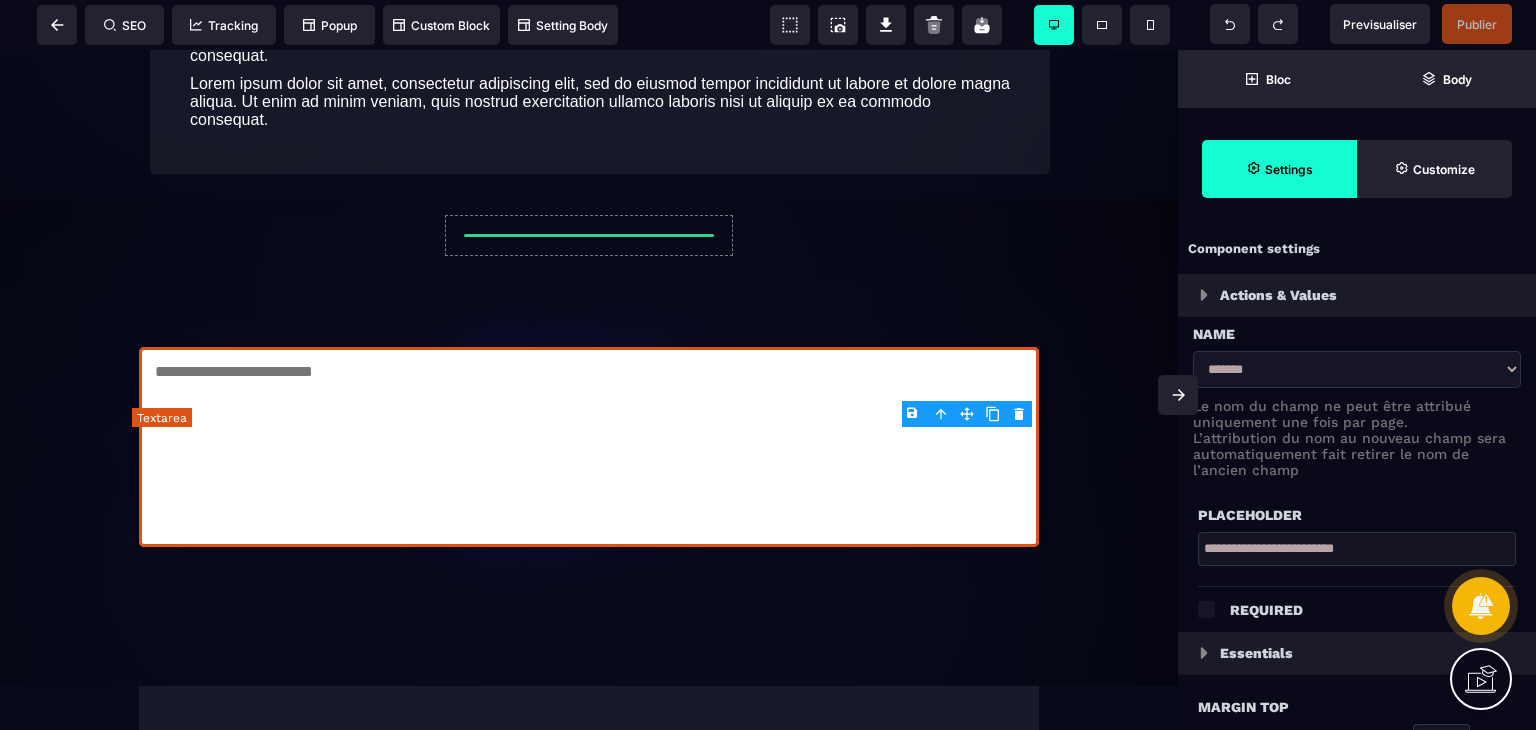 type on "*" 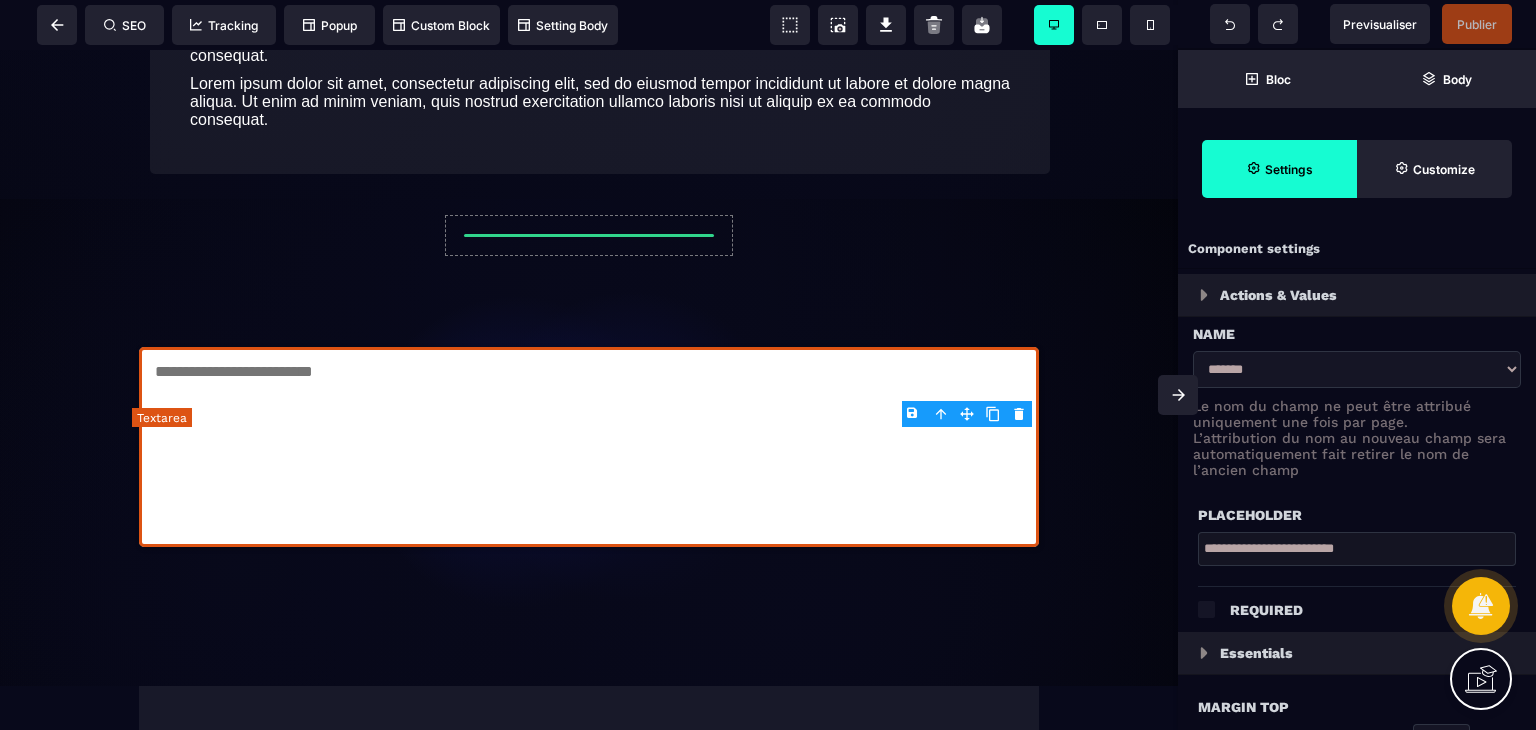 type on "*" 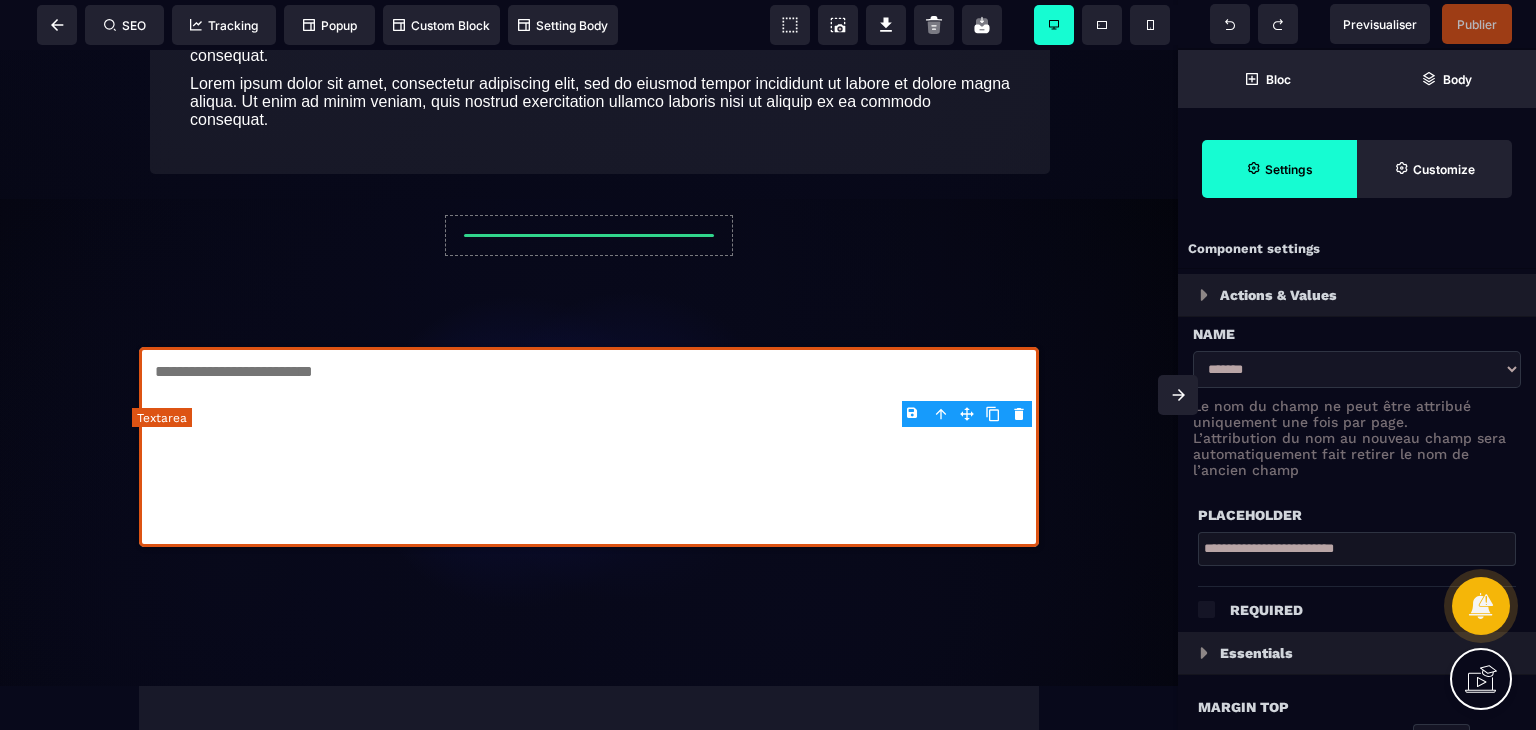 type on "*" 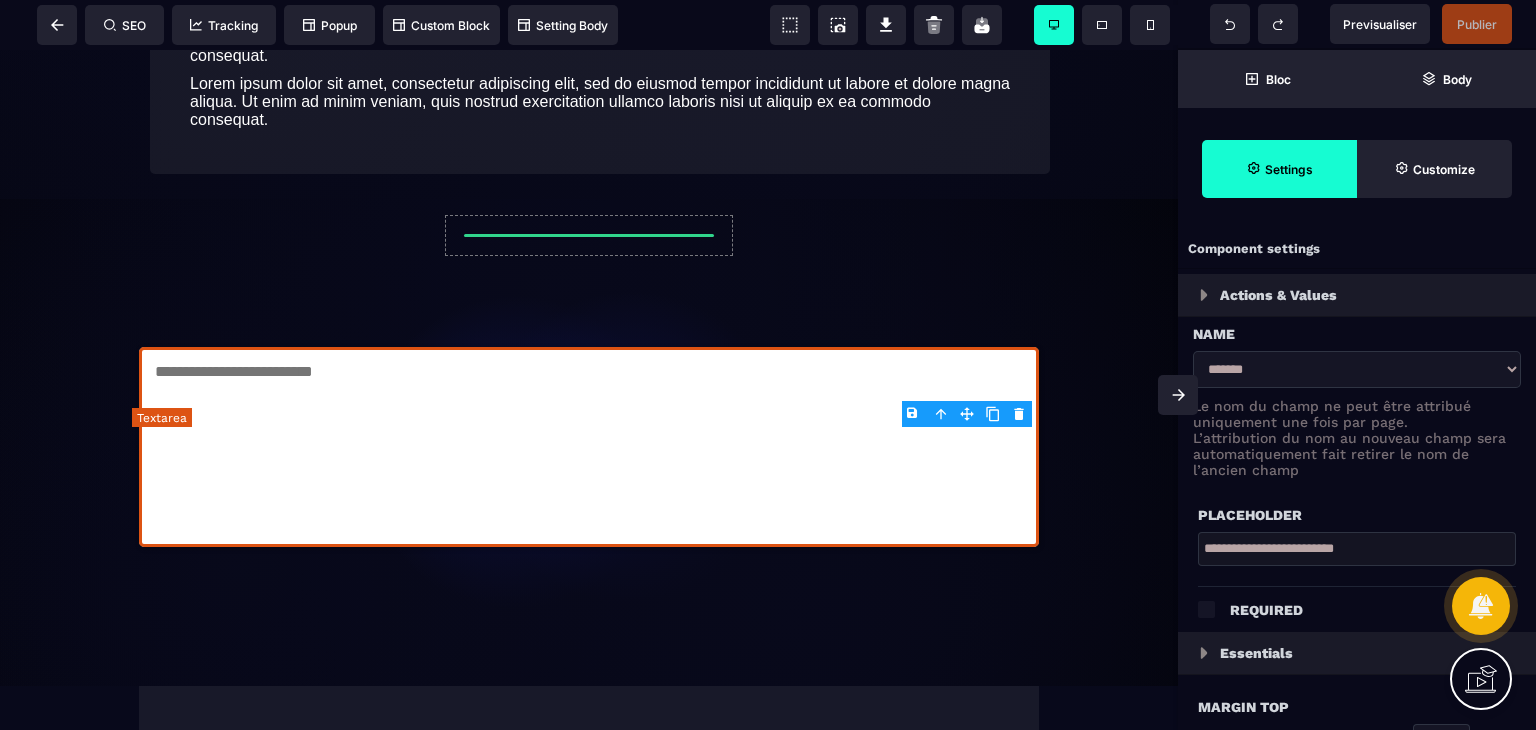 type on "***" 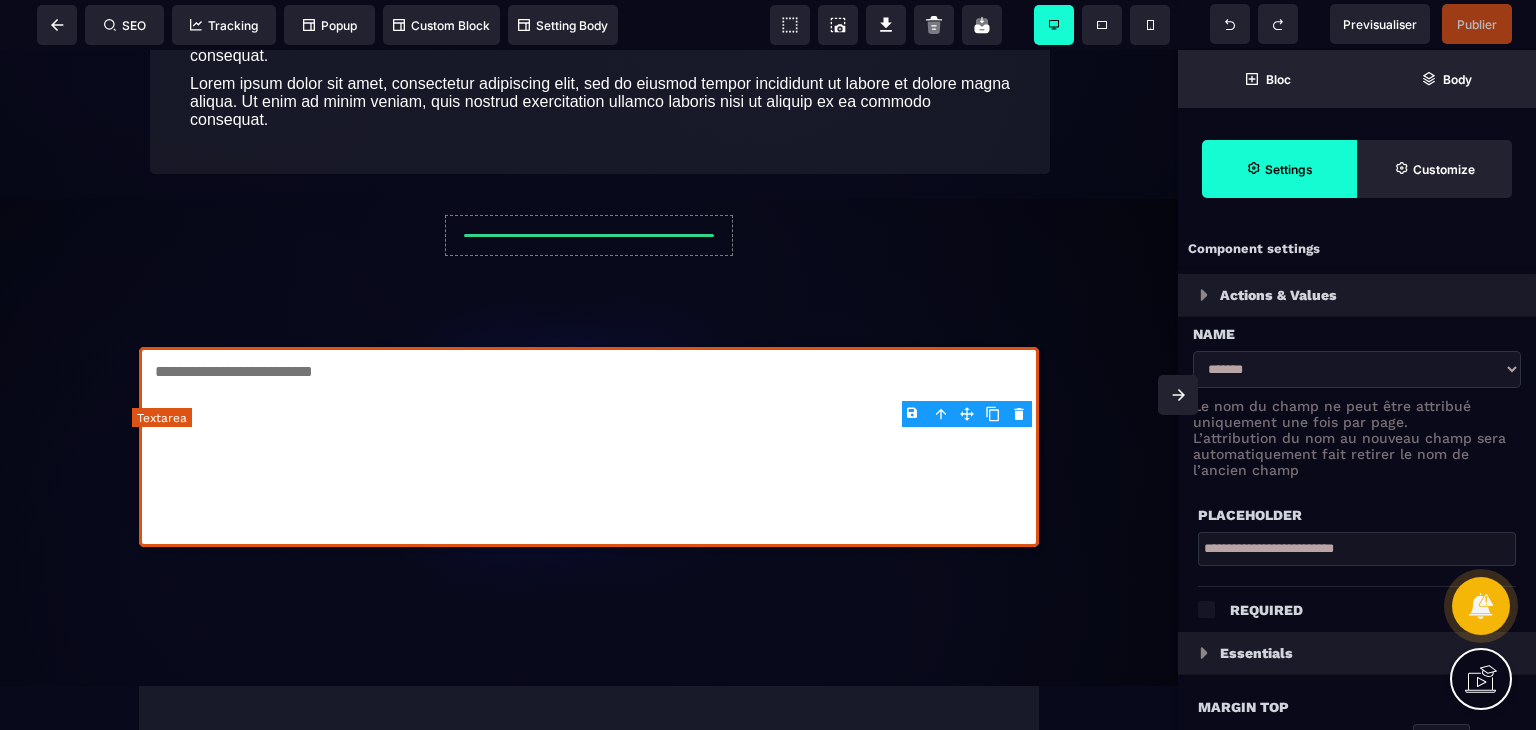 type on "***" 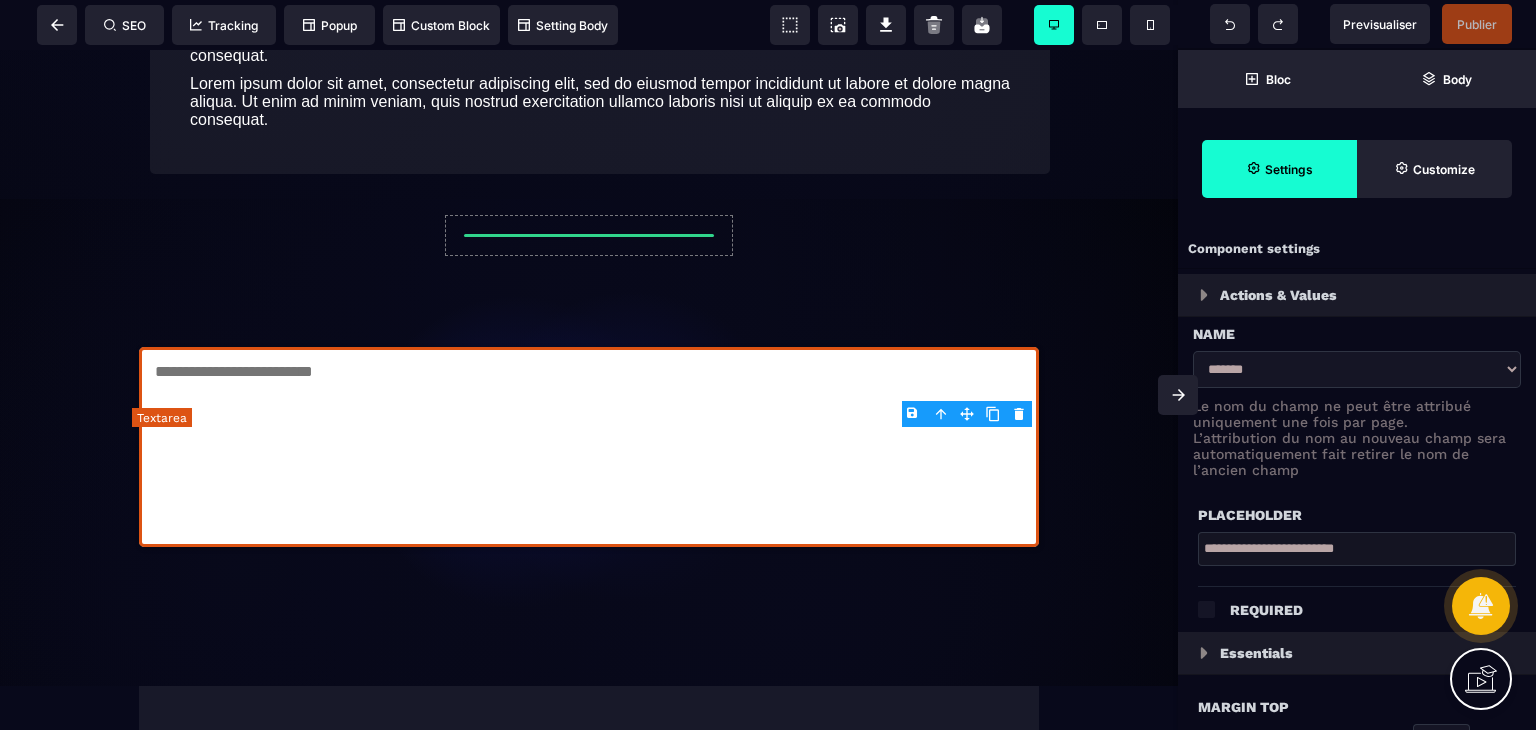 type on "***" 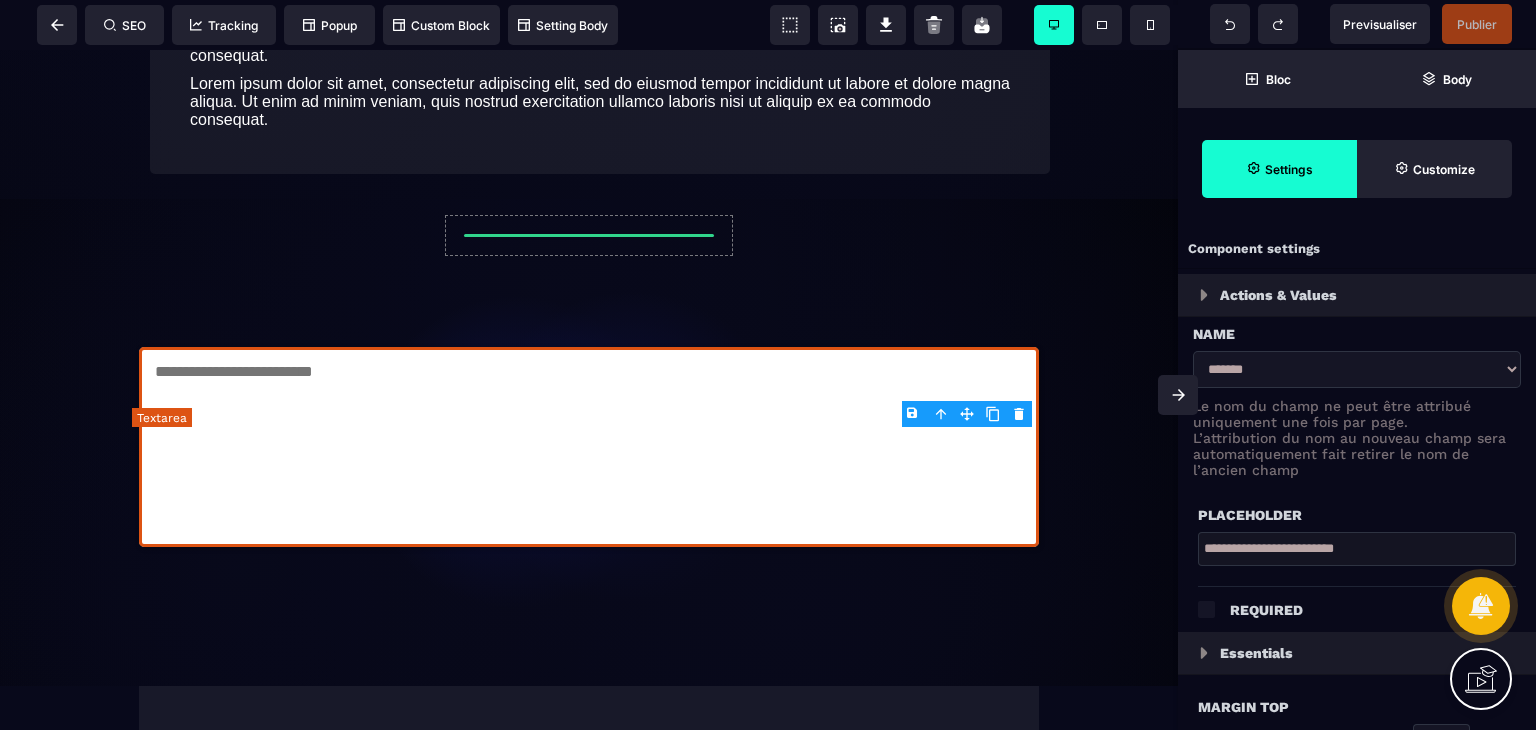 type on "**" 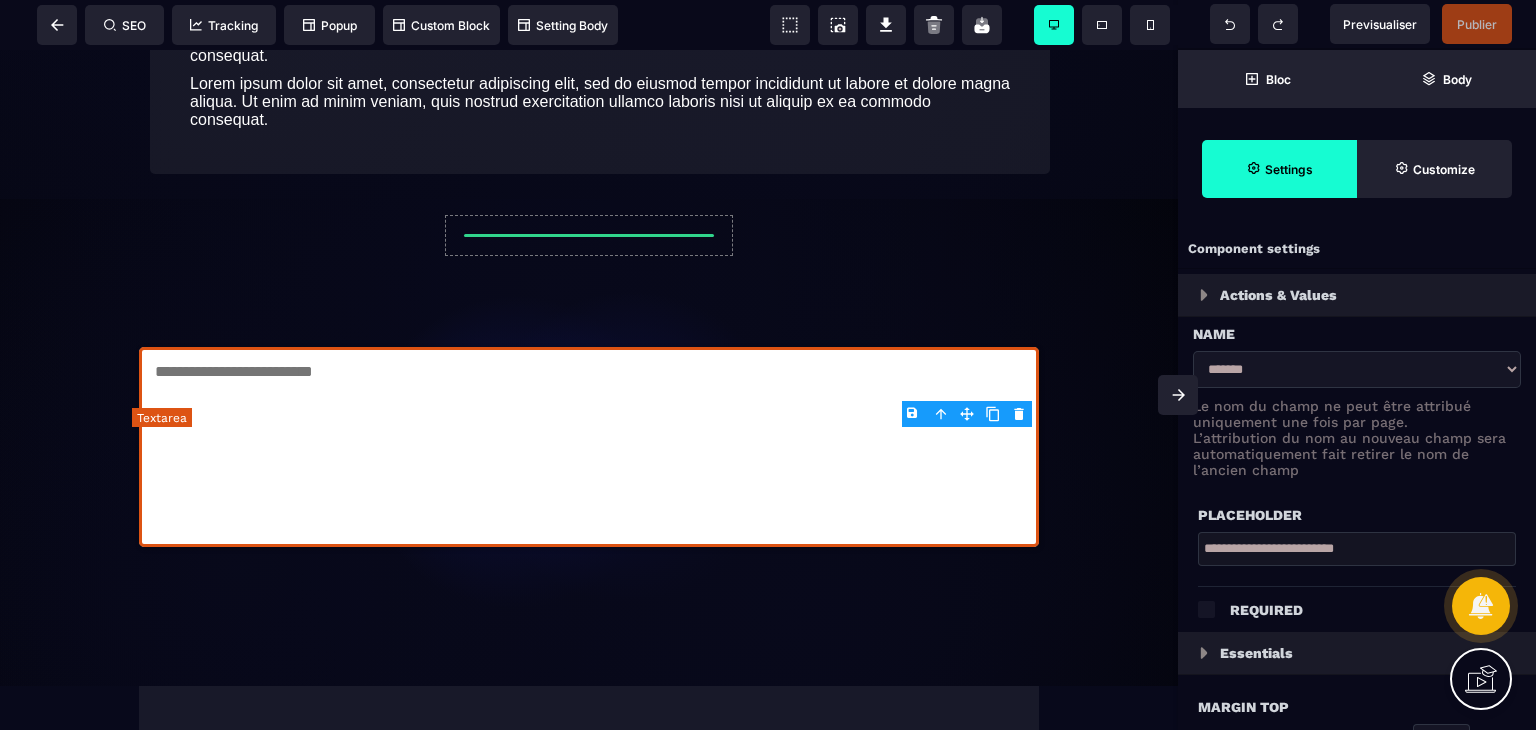 type on "**" 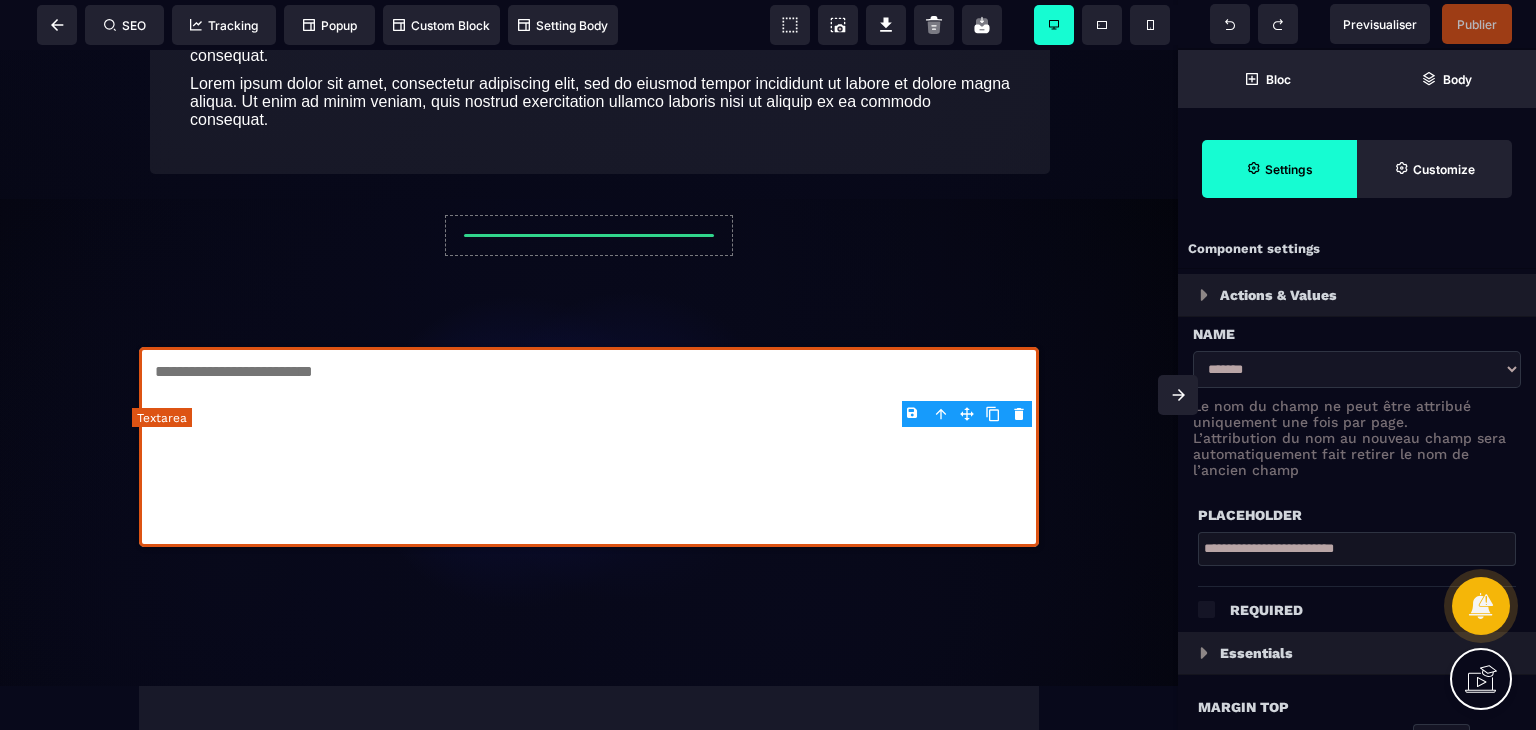 type on "**" 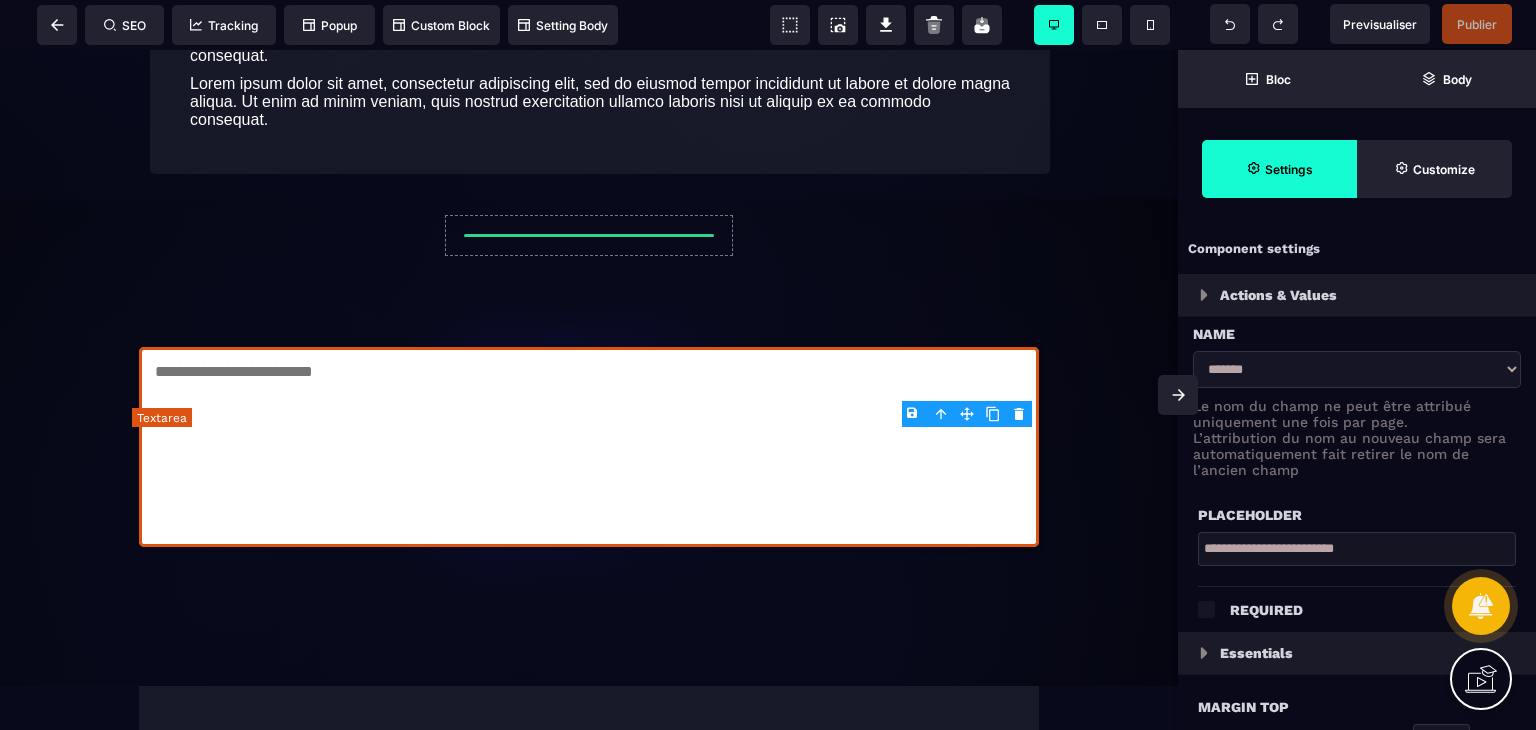 type on "**" 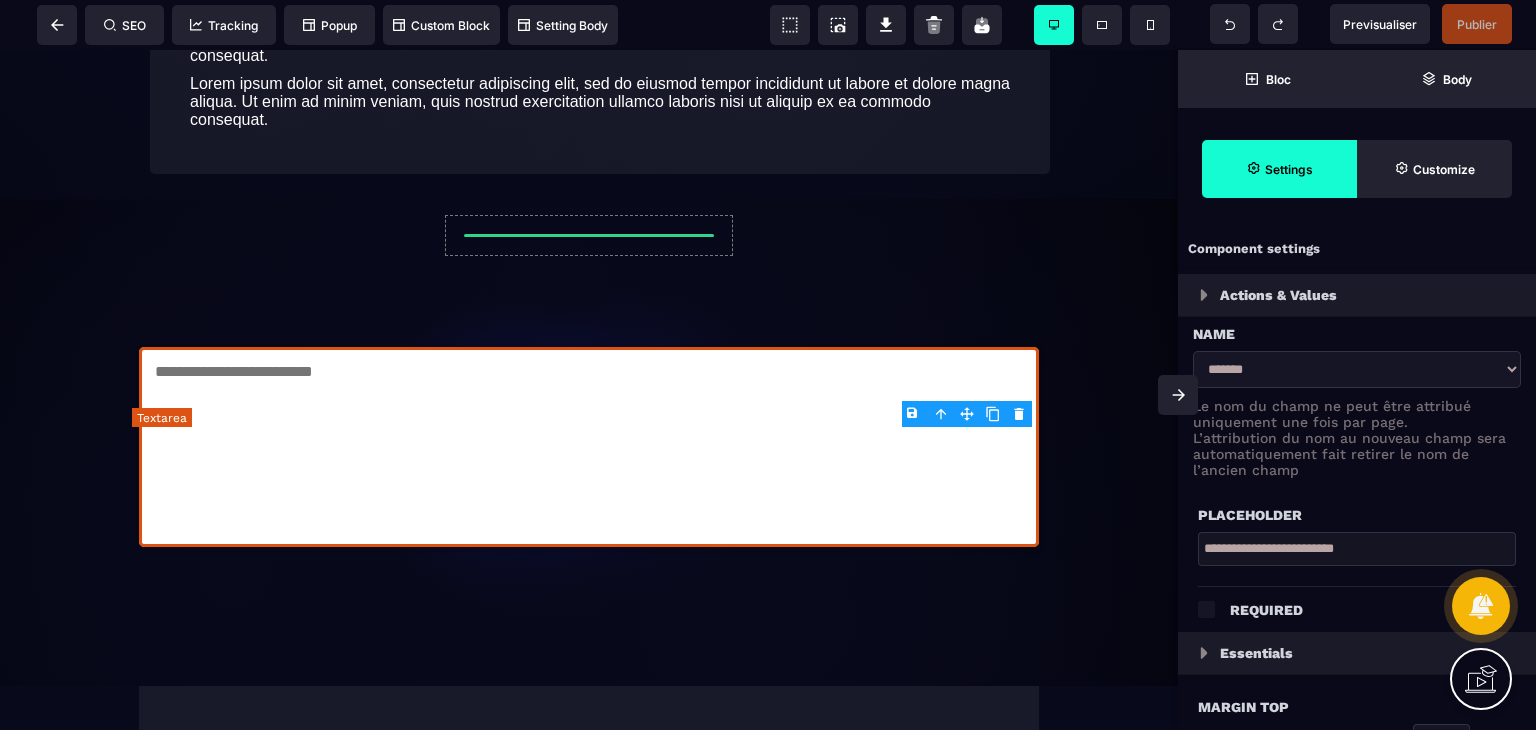 type on "**" 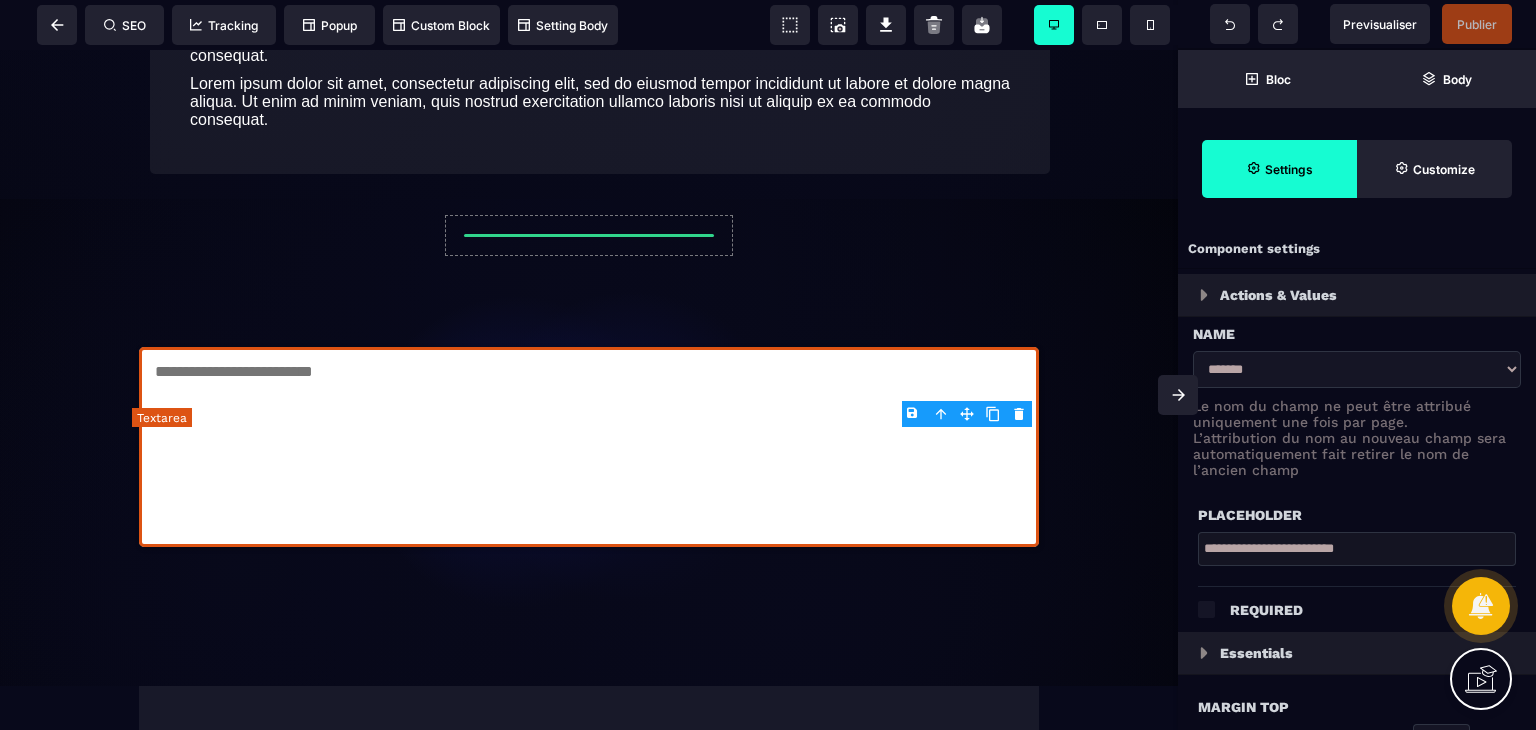 type on "*" 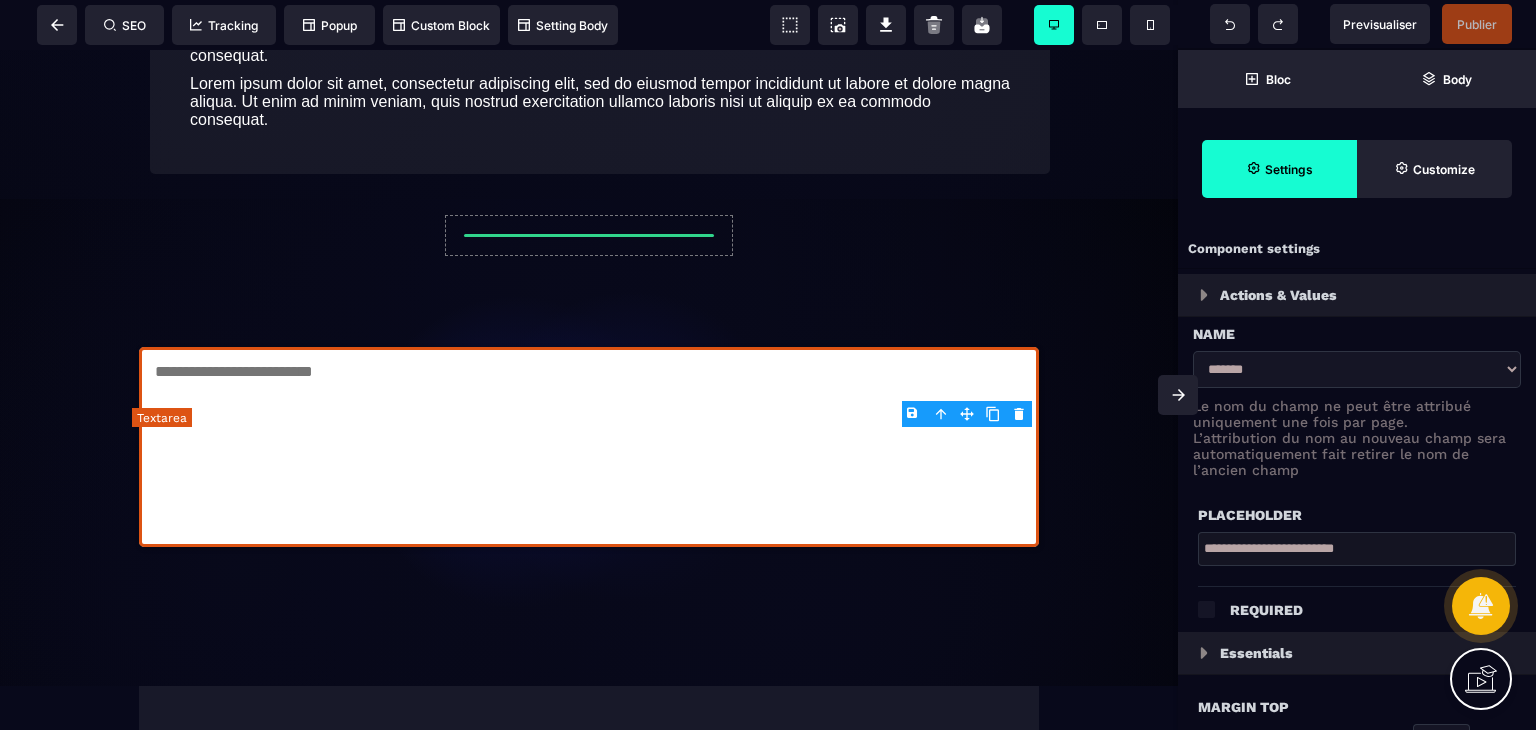 select on "**" 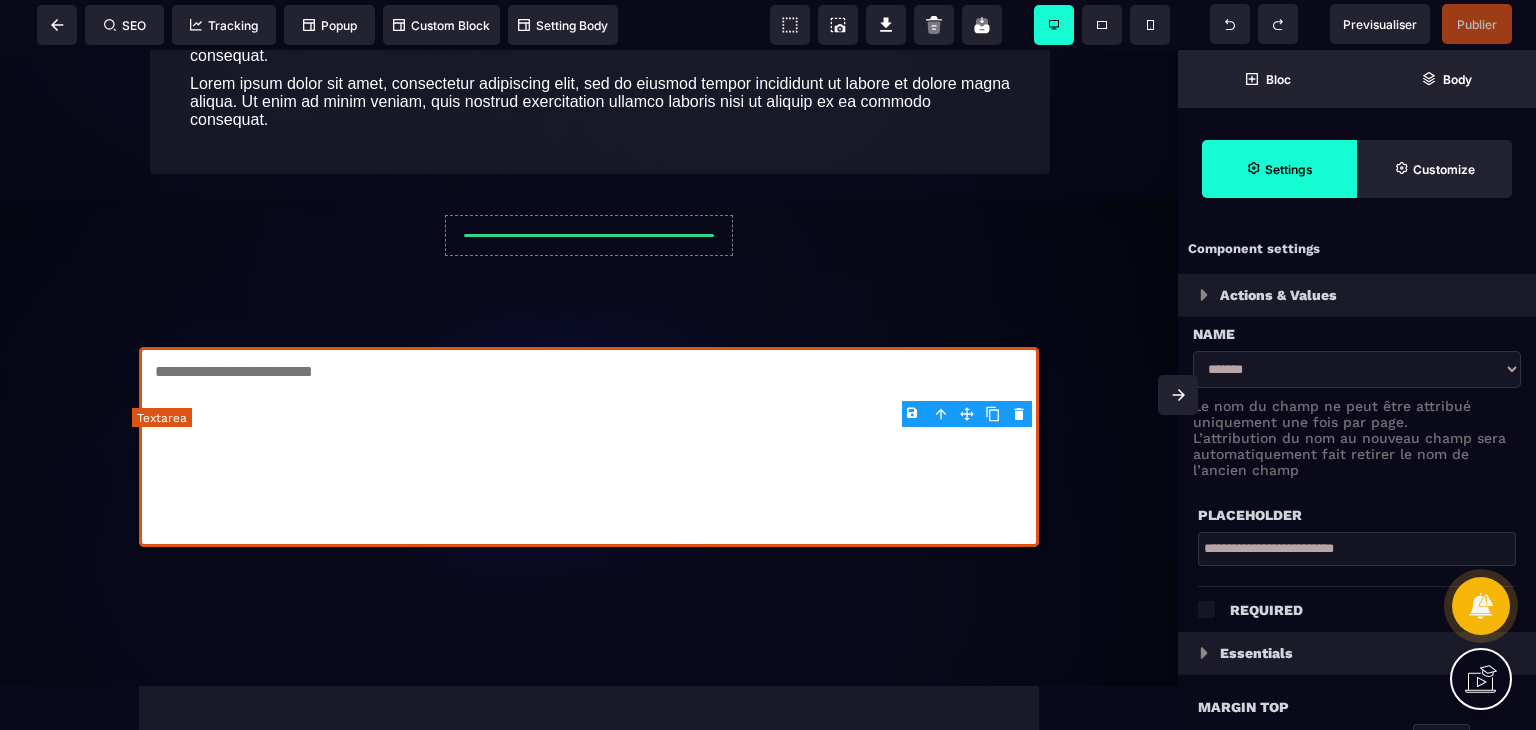select on "**" 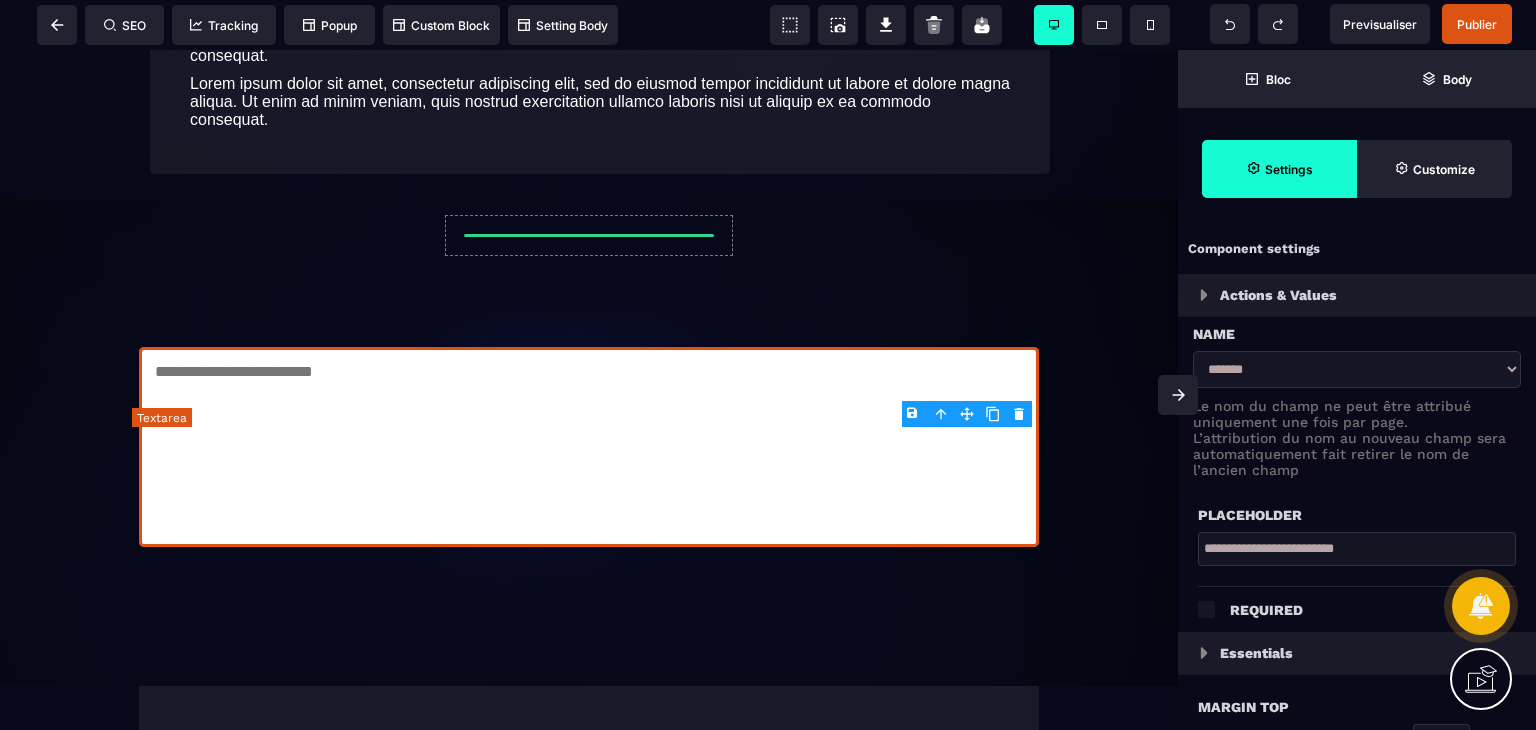 select 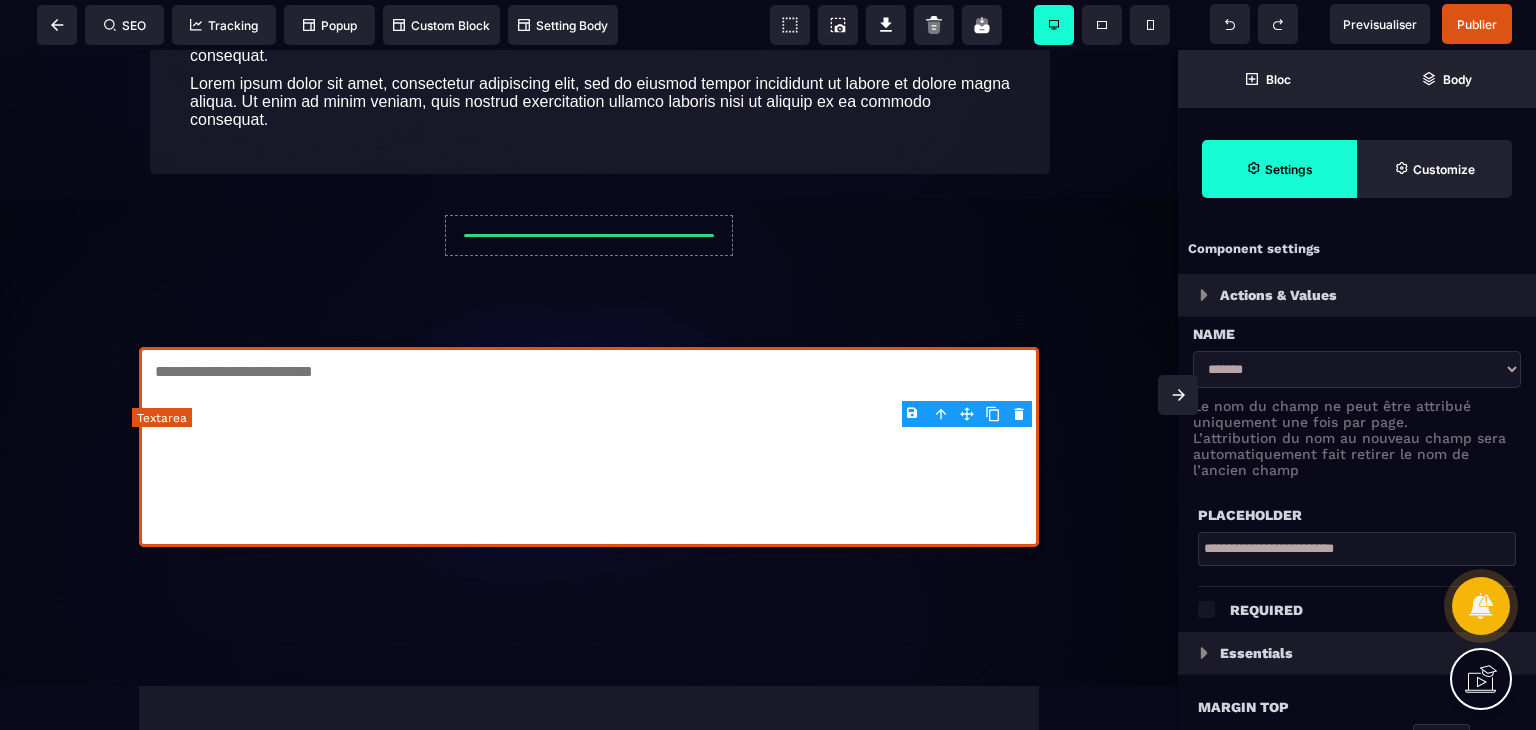 type on "*" 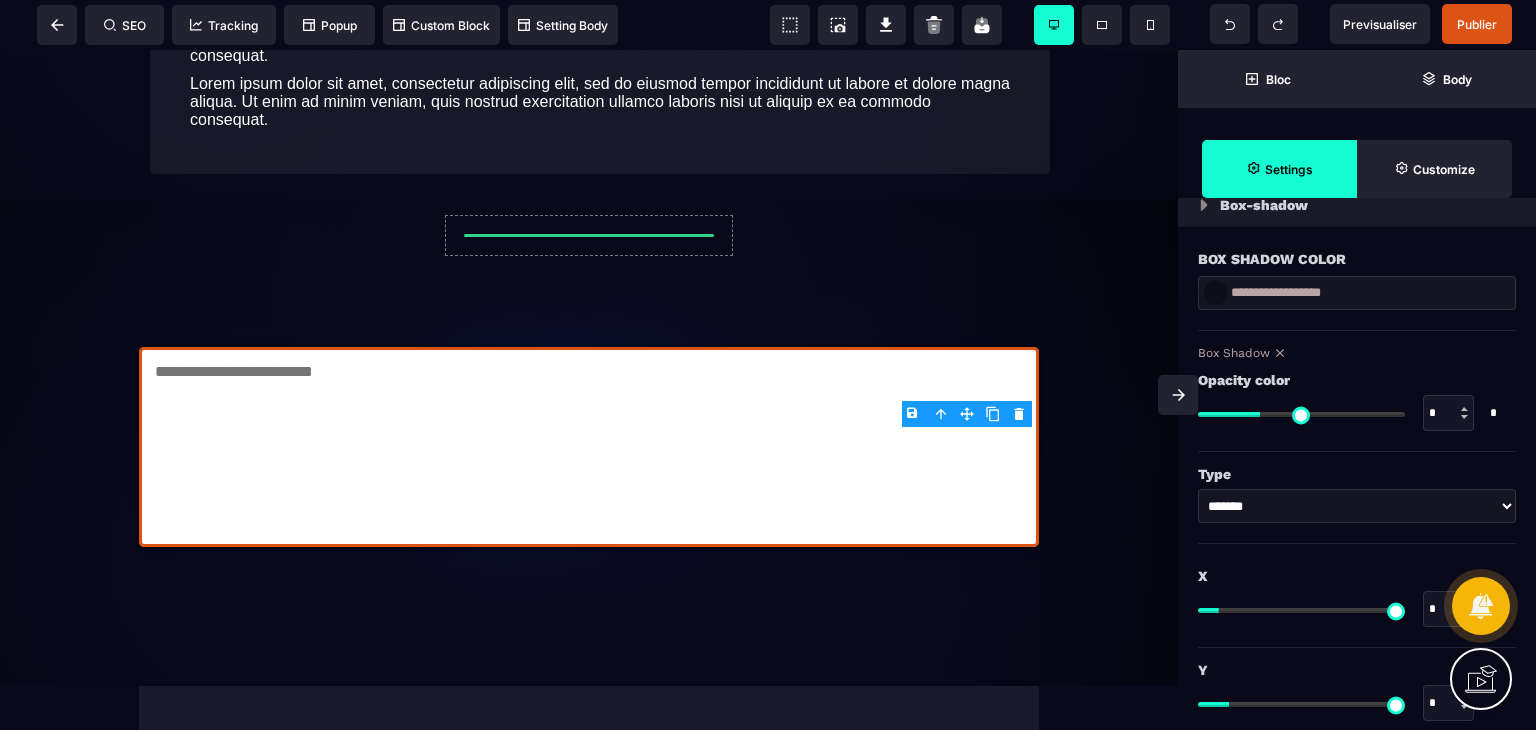 scroll, scrollTop: 3119, scrollLeft: 0, axis: vertical 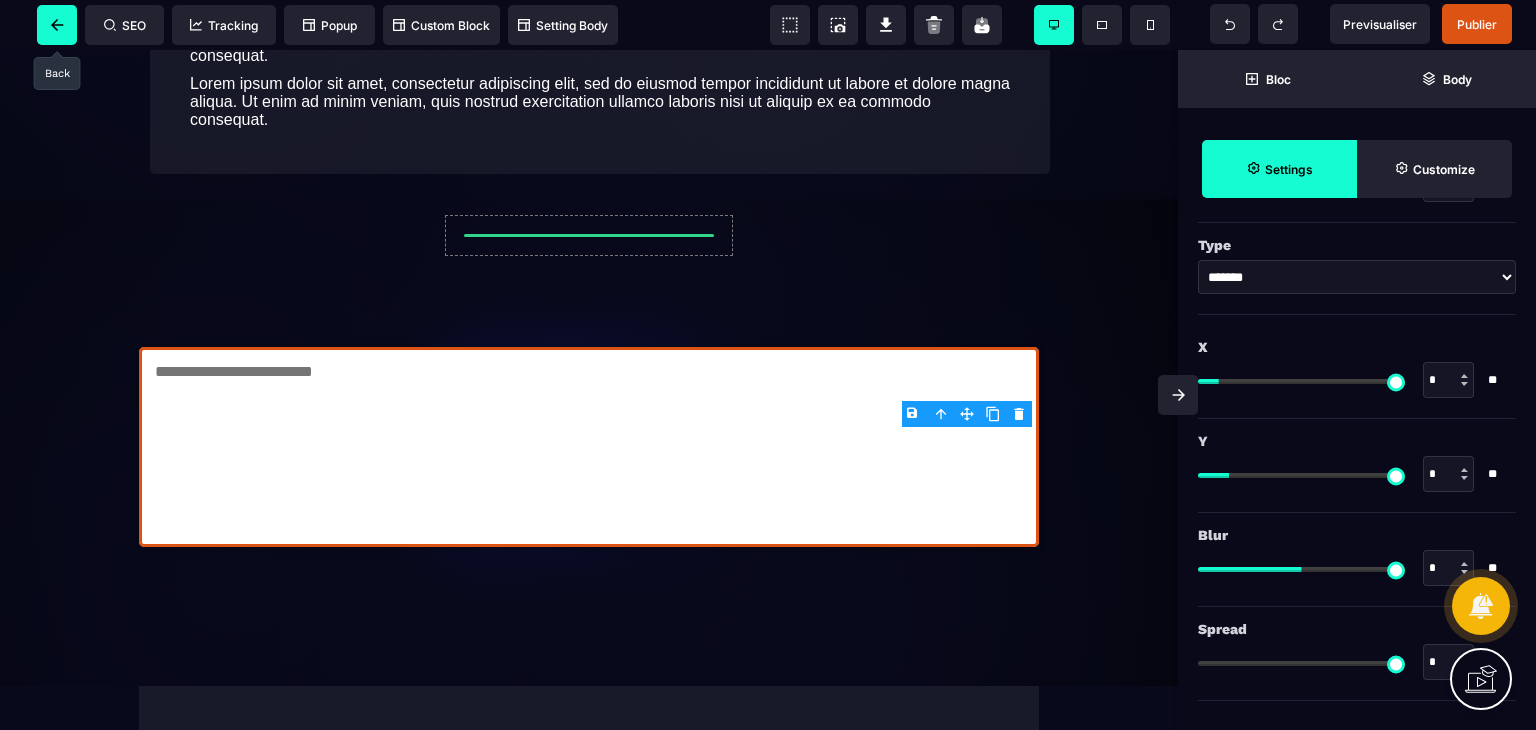 click 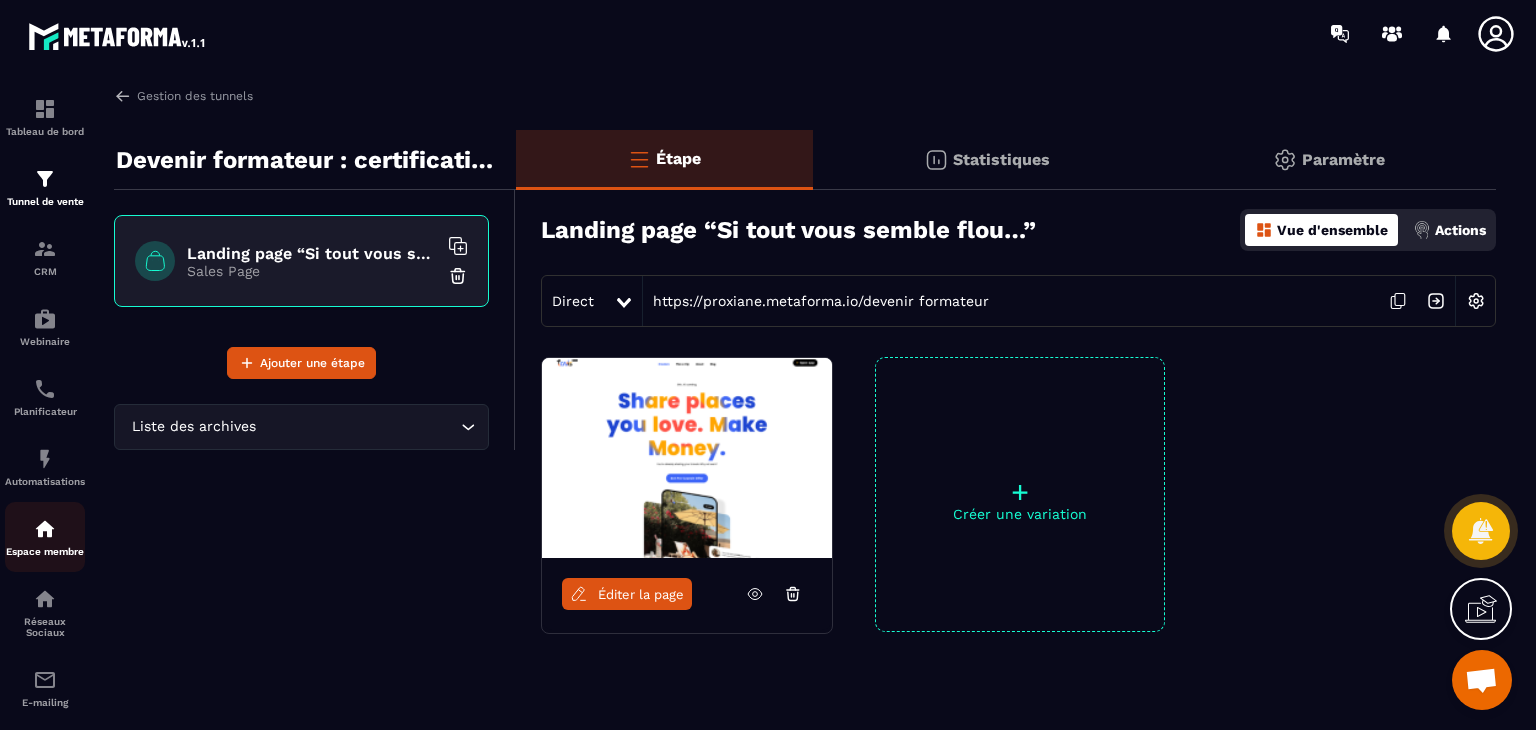 click at bounding box center [45, 529] 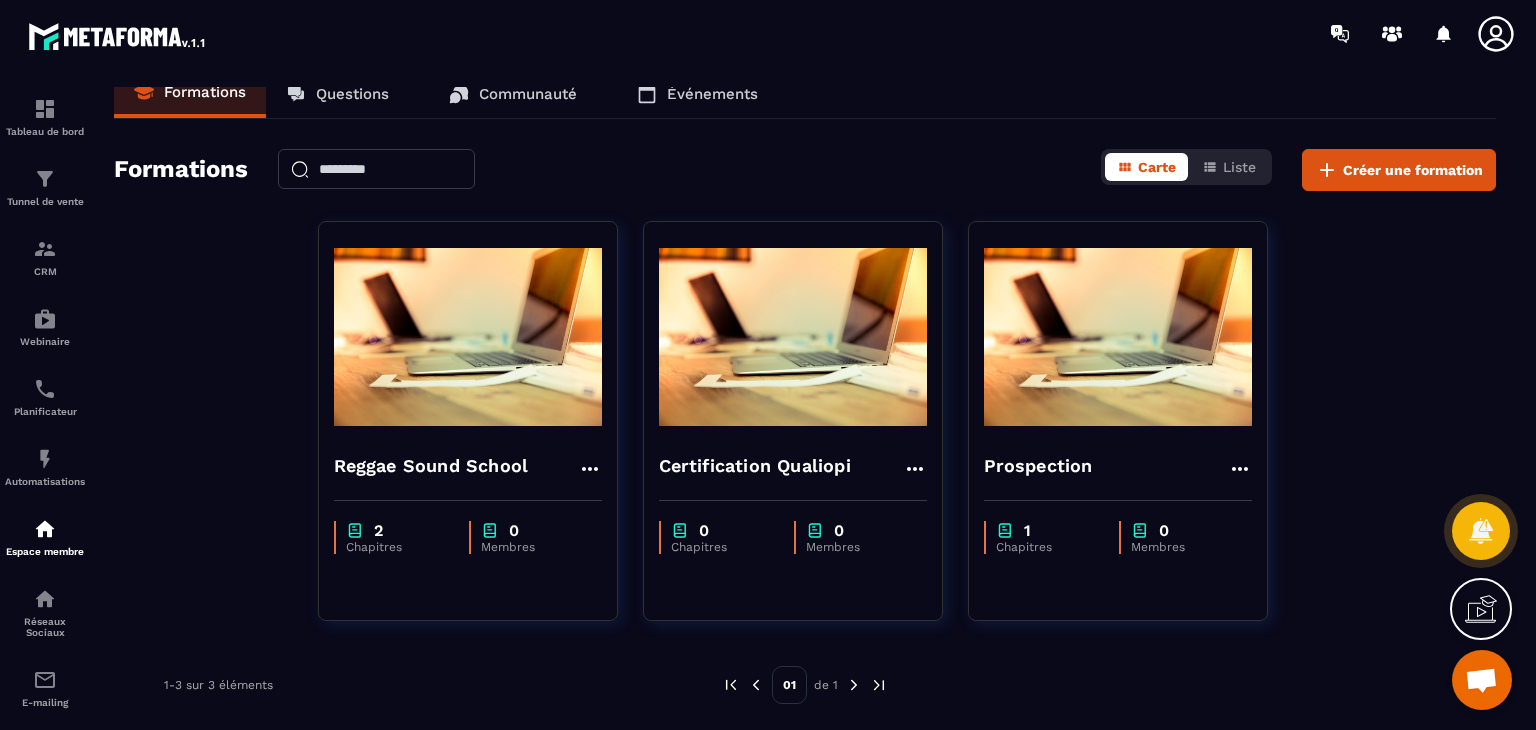 scroll, scrollTop: 0, scrollLeft: 0, axis: both 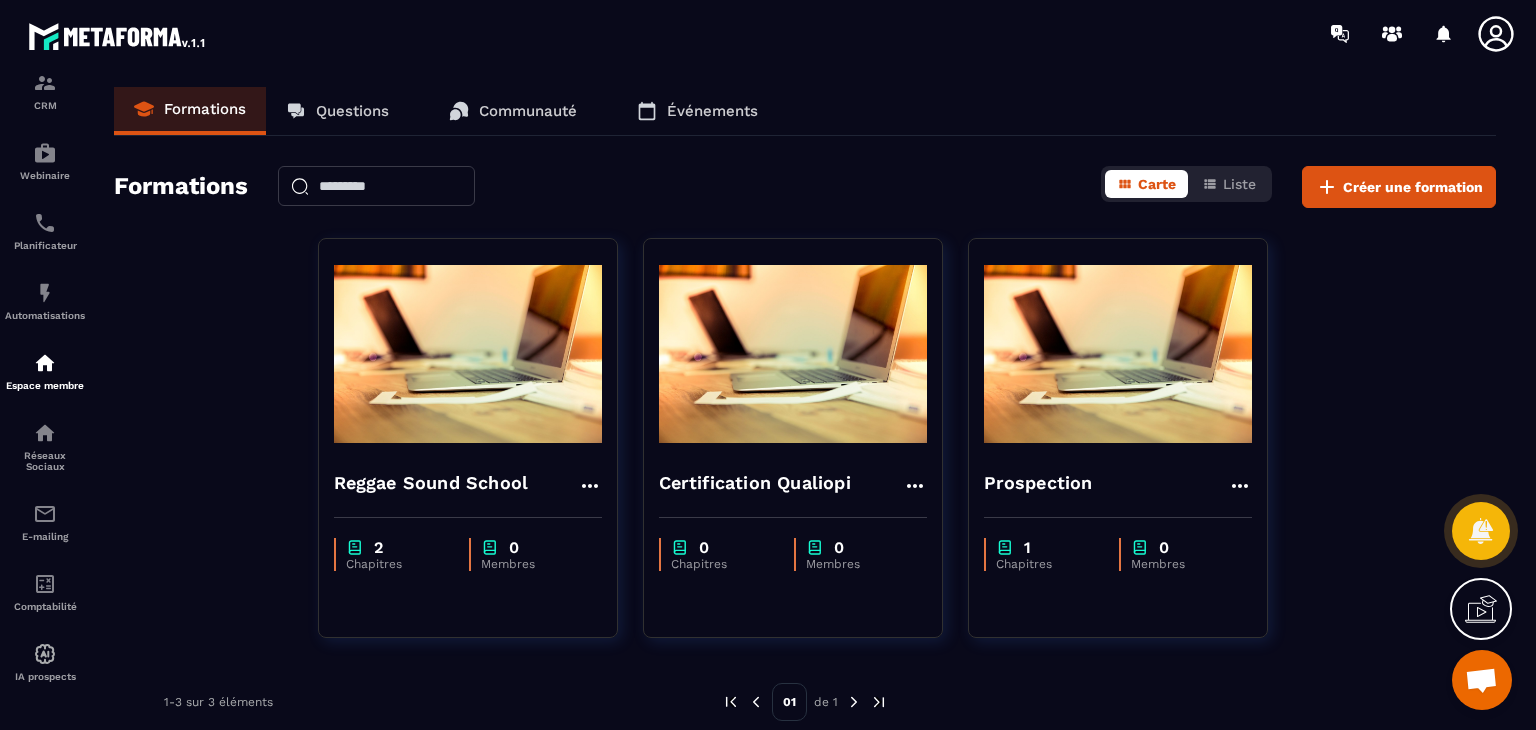 click 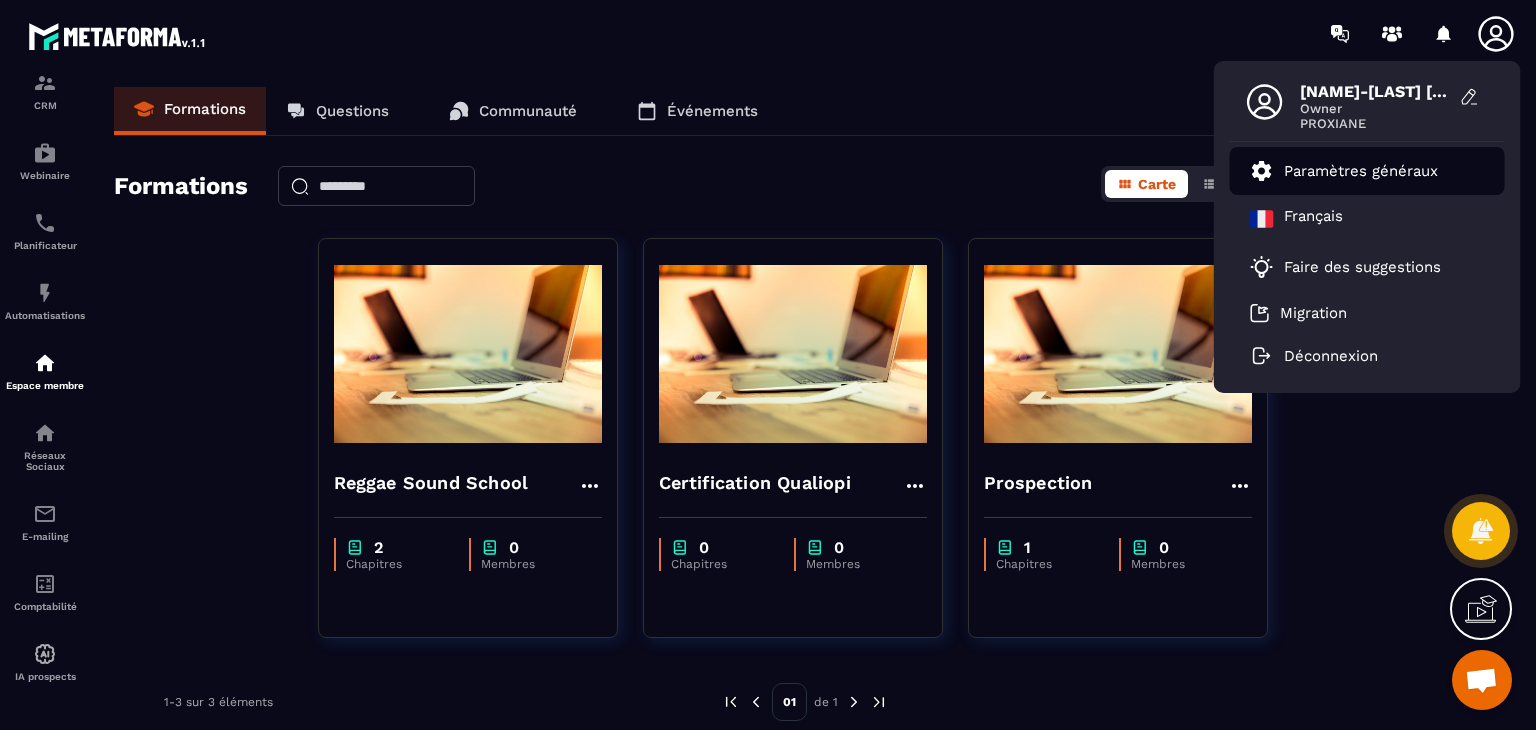 click on "Paramètres généraux" at bounding box center (1361, 171) 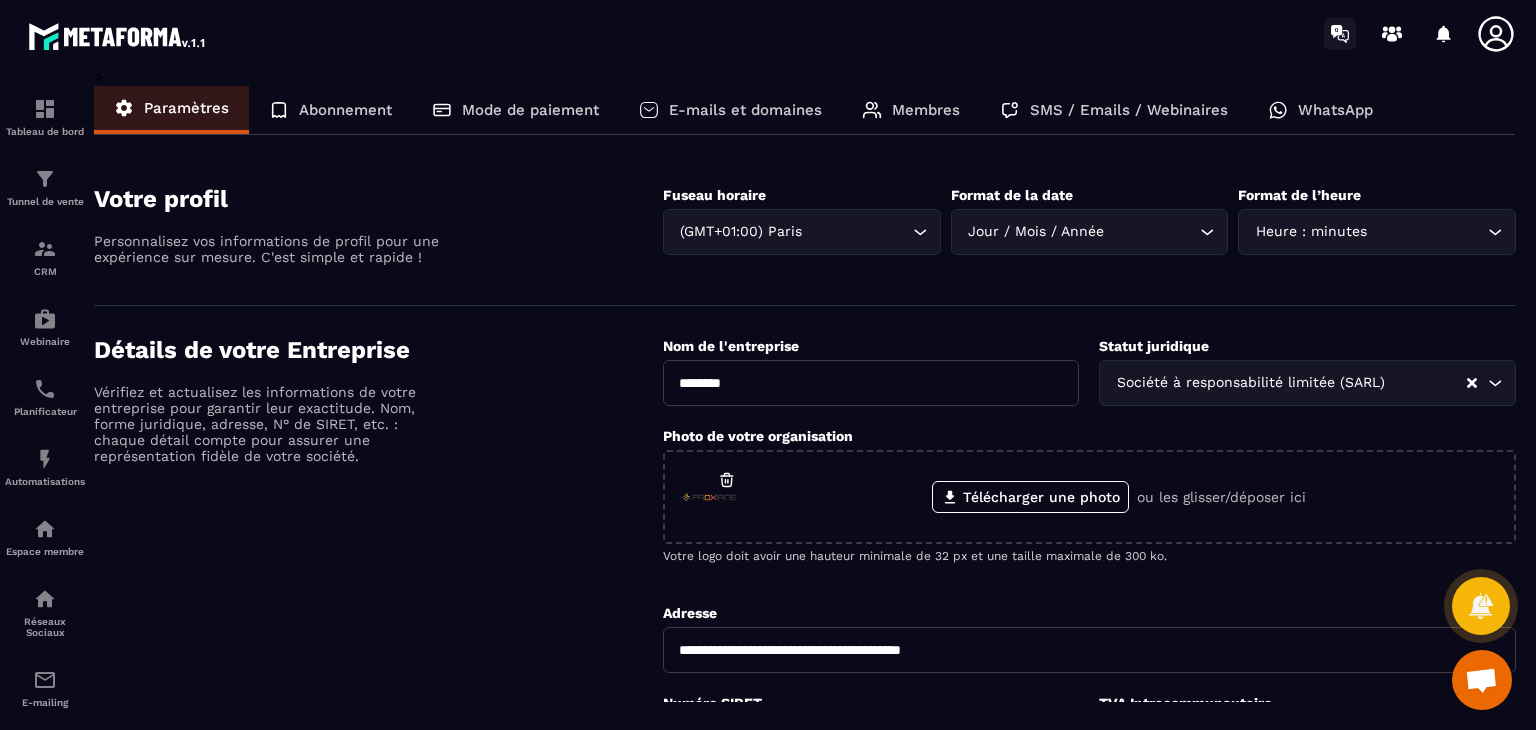 click 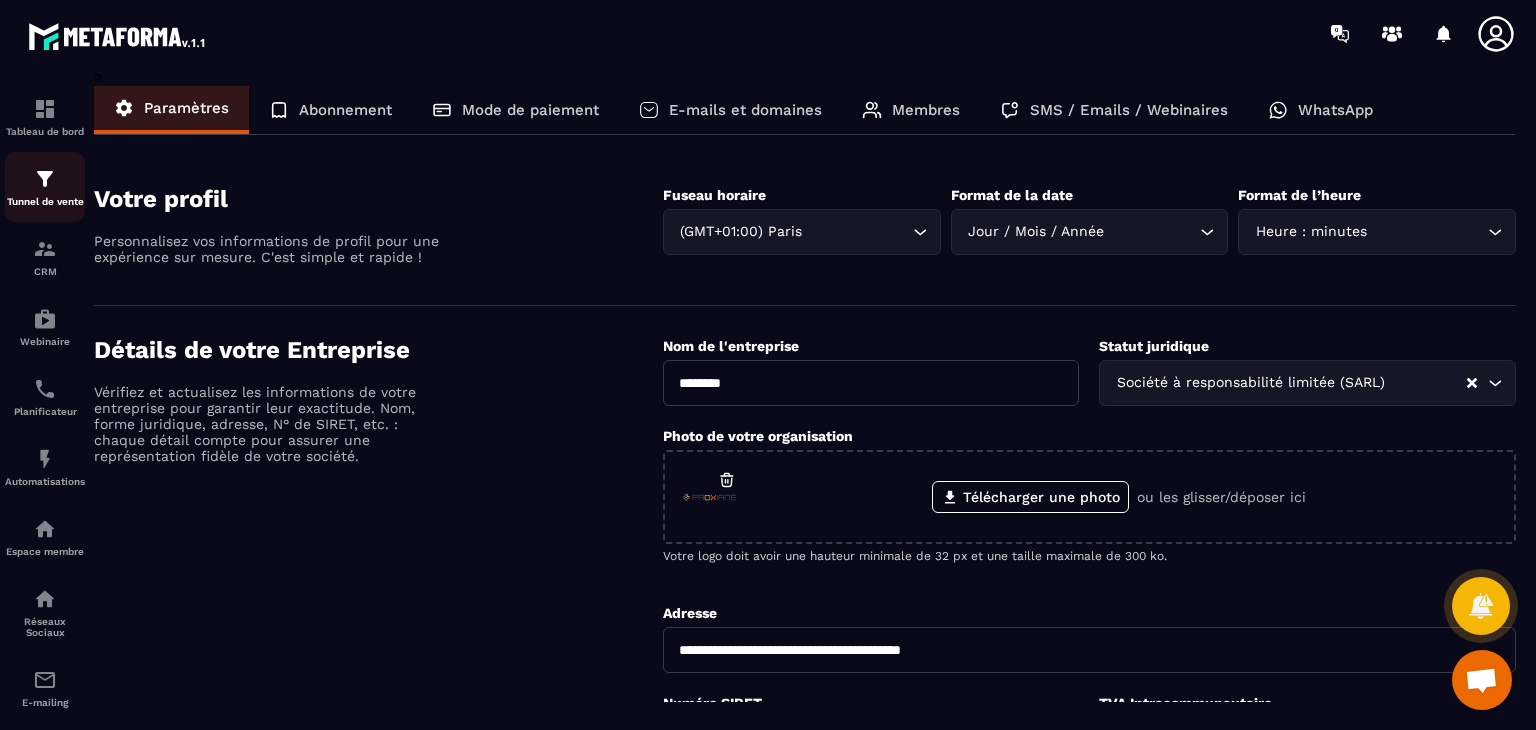 click at bounding box center (45, 179) 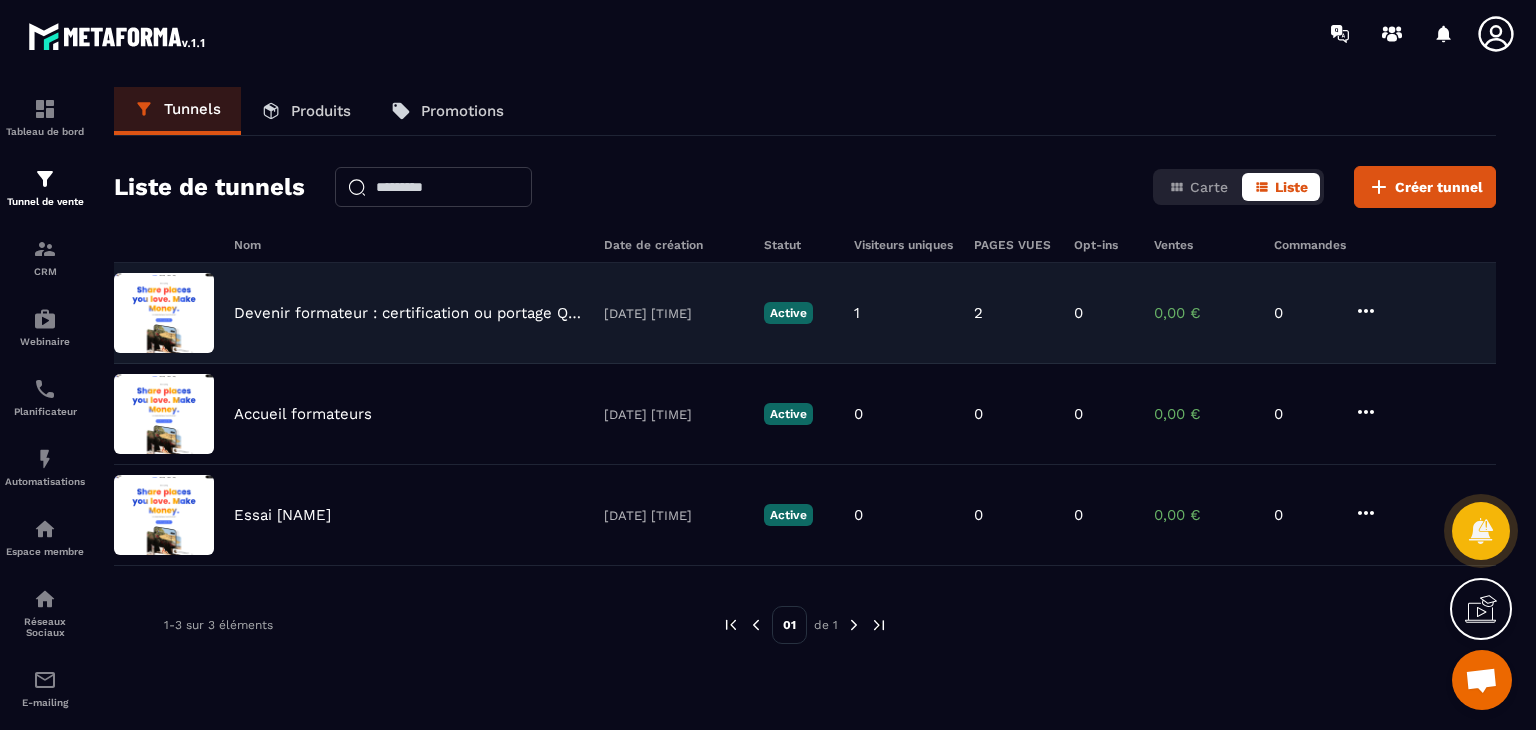 click 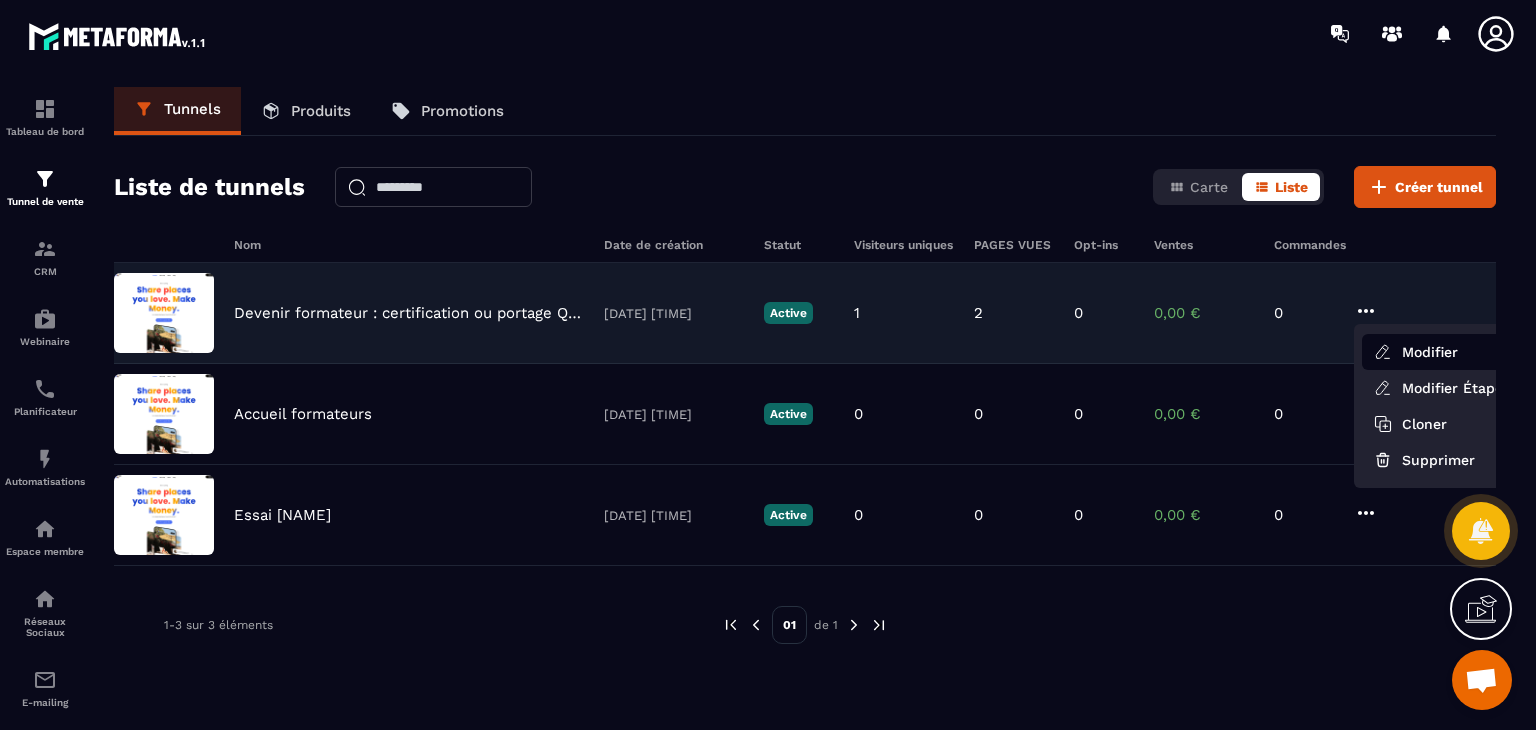 click on "Modifier" at bounding box center (1442, 352) 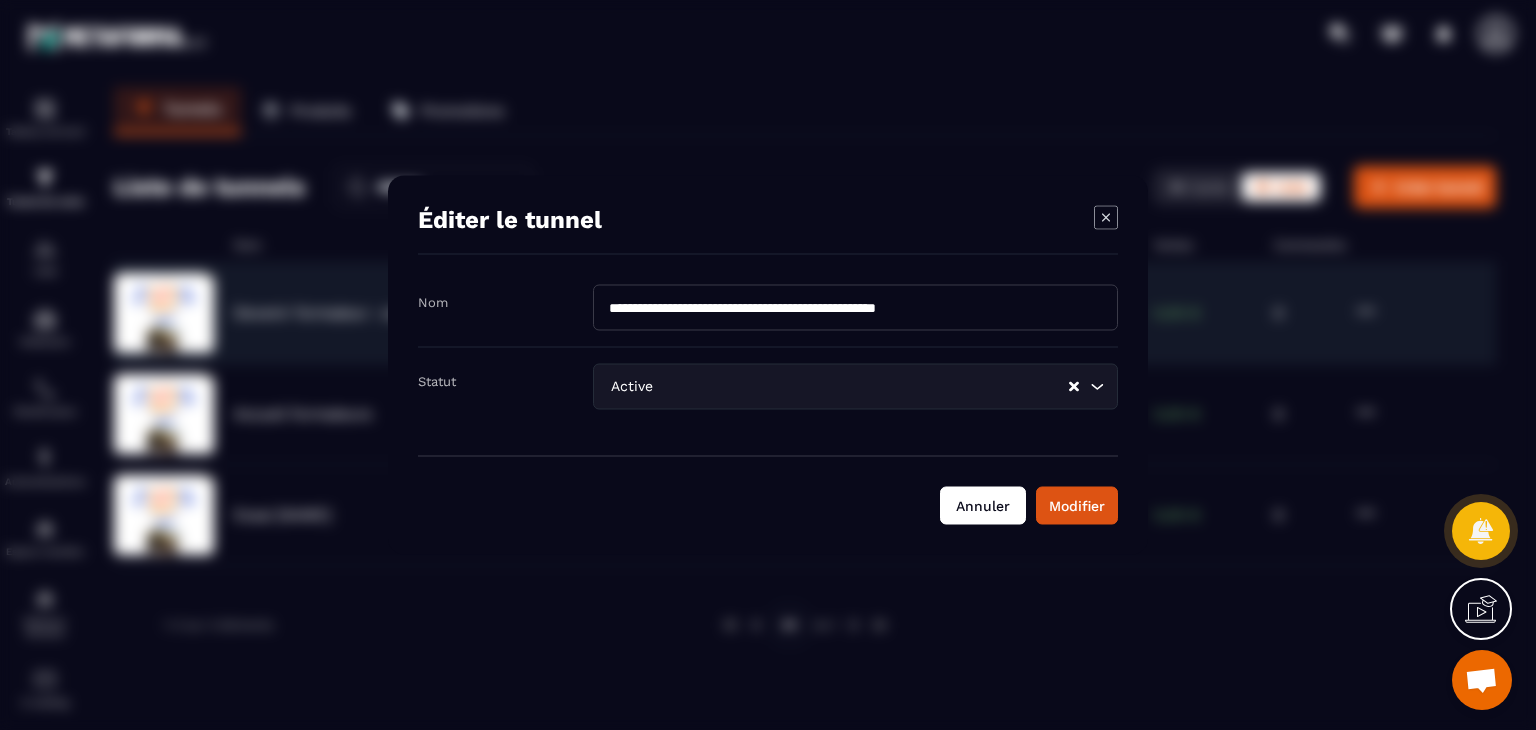 click on "Annuler" at bounding box center [983, 506] 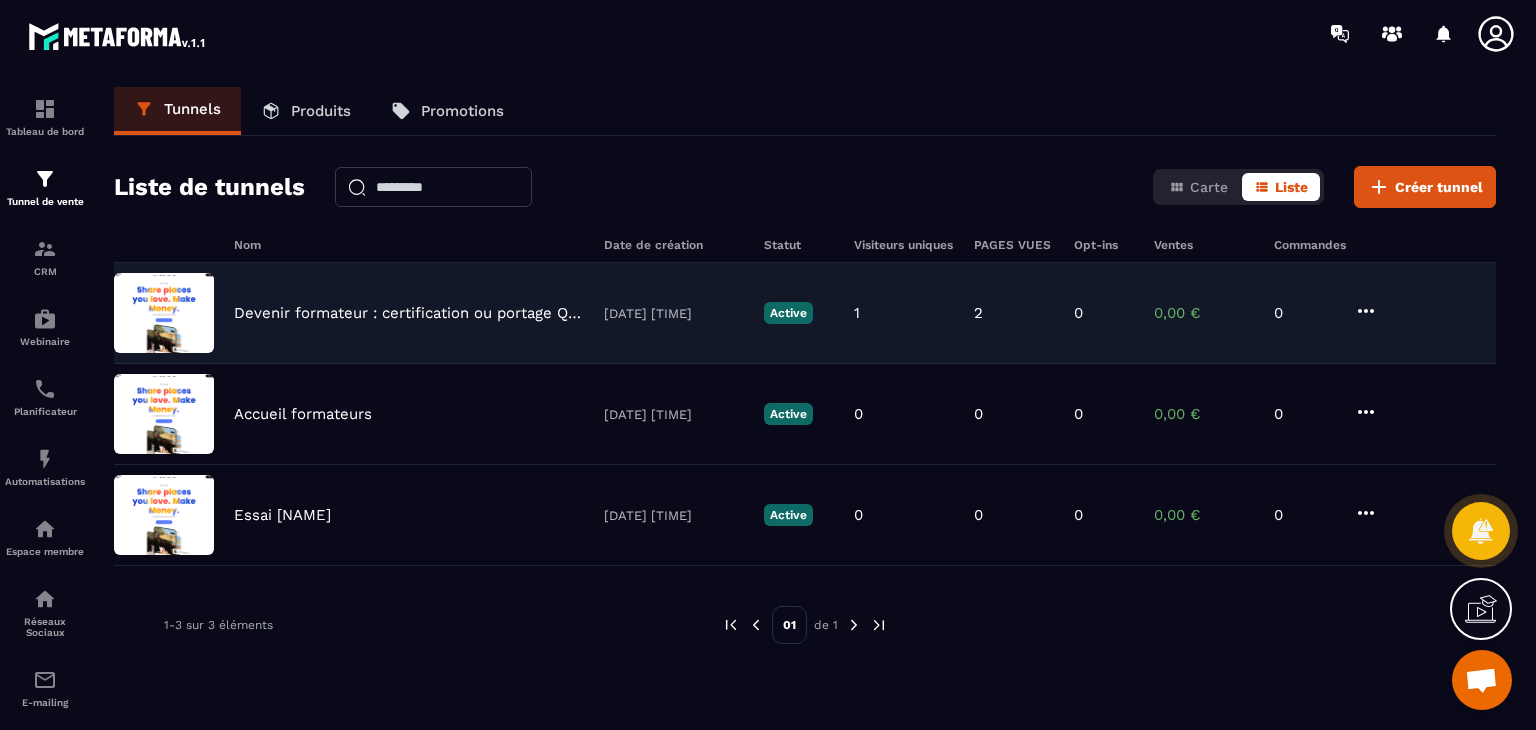click at bounding box center [164, 313] 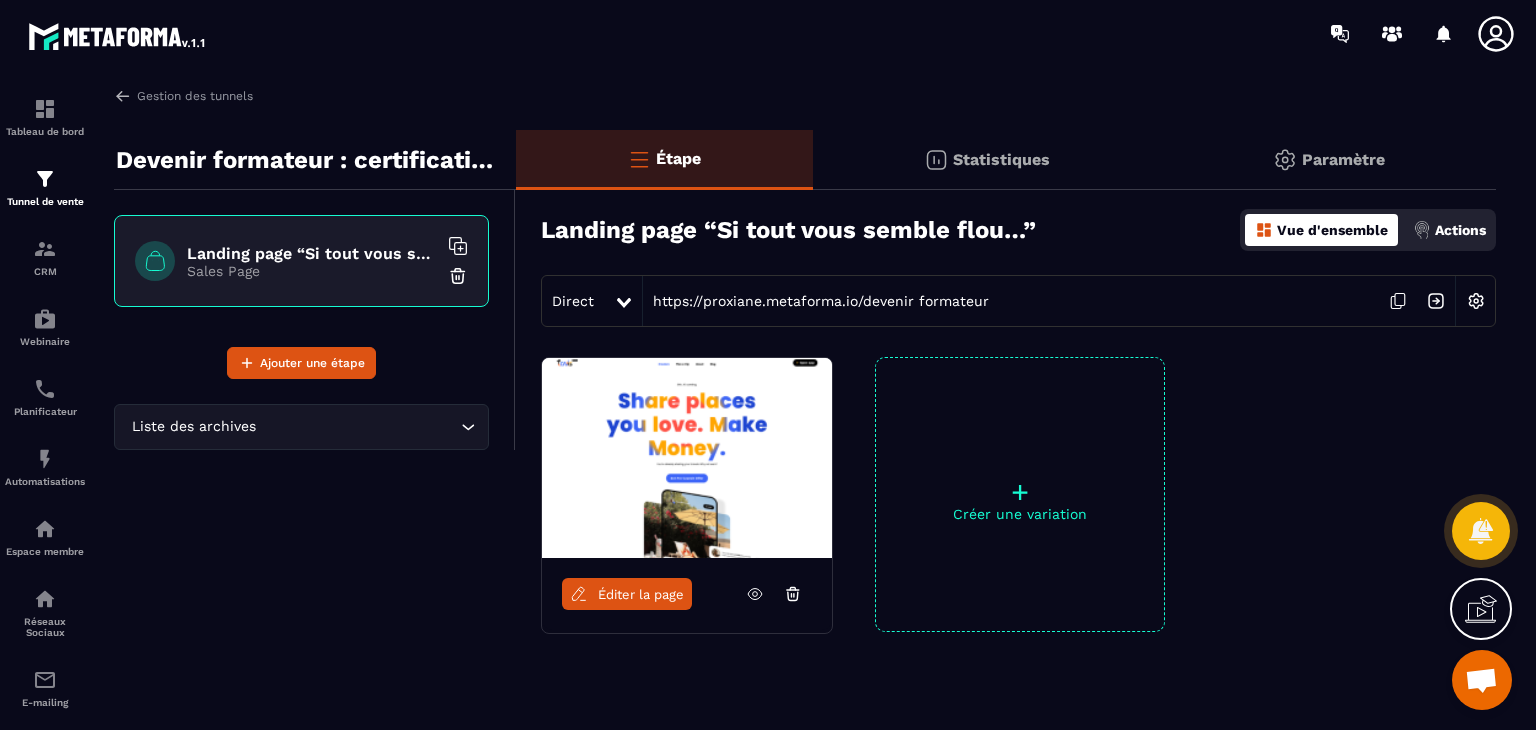 click on "Éditer la page" at bounding box center (641, 594) 